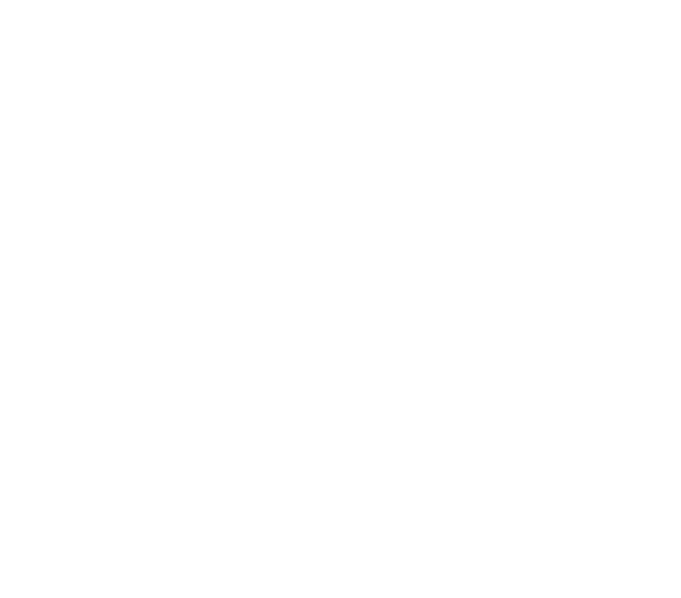 scroll, scrollTop: 0, scrollLeft: 0, axis: both 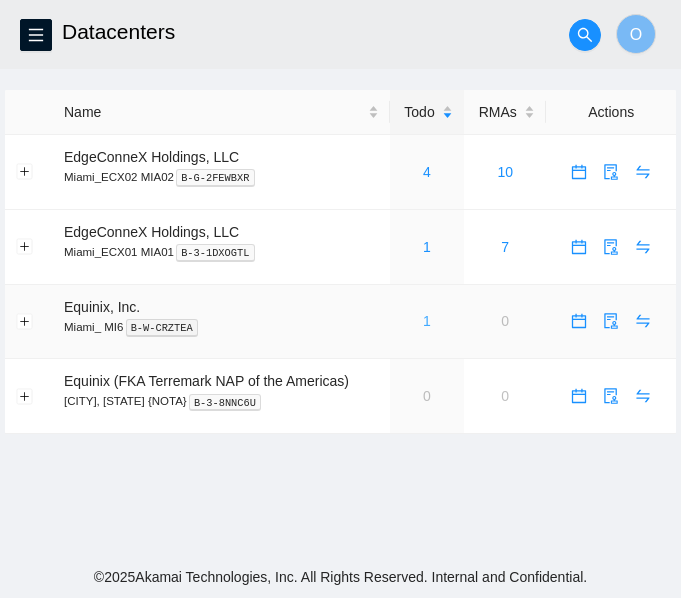 click on "1" at bounding box center [427, 321] 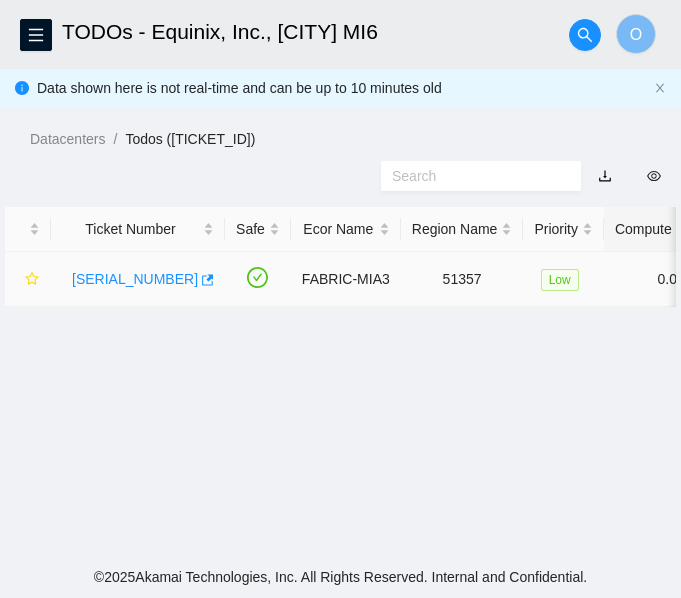 click on "[SERIAL_NUMBER]" at bounding box center (135, 279) 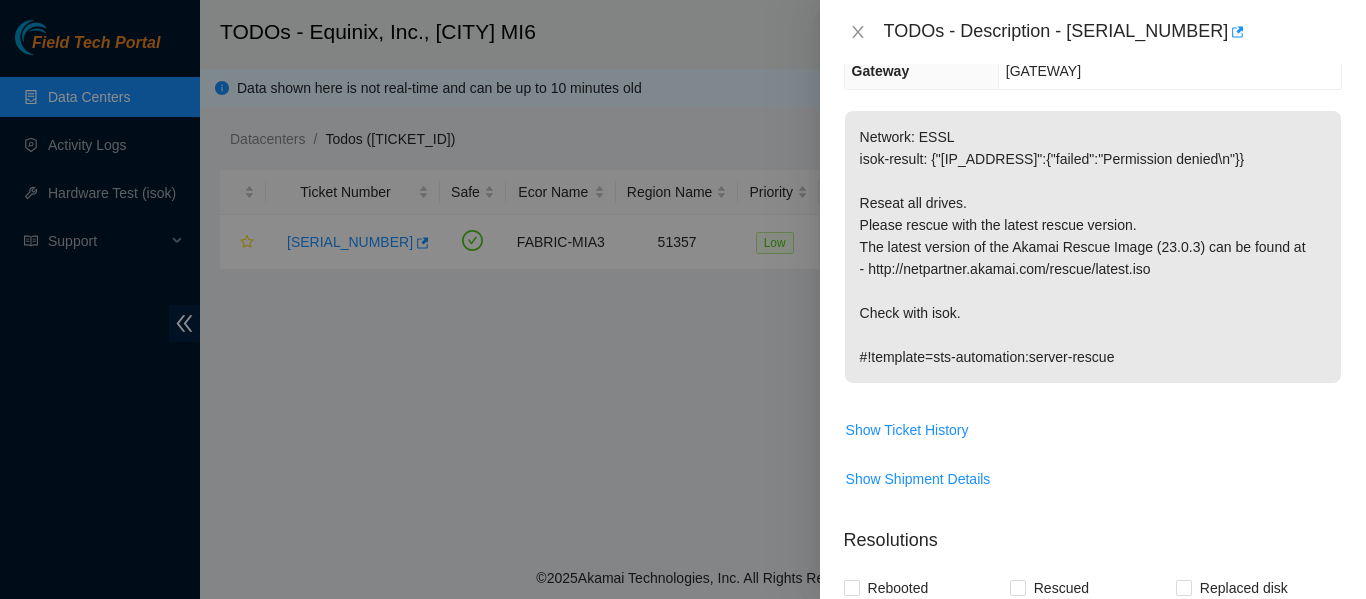 scroll, scrollTop: 296, scrollLeft: 0, axis: vertical 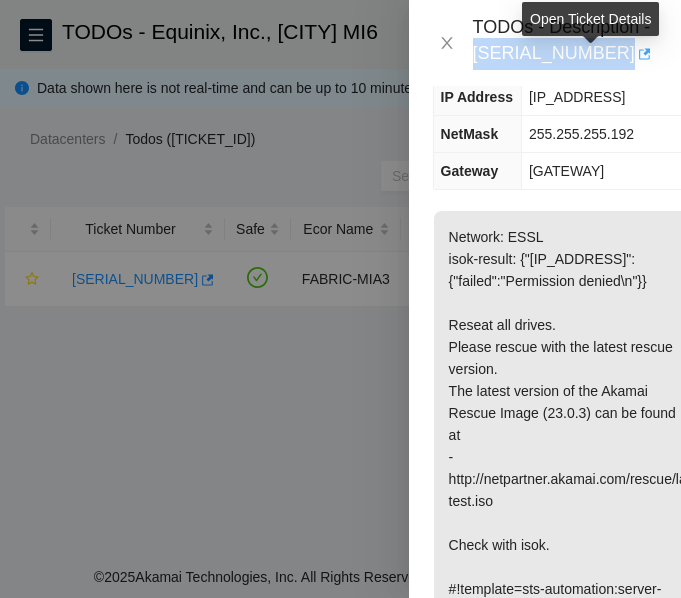 drag, startPoint x: 471, startPoint y: 51, endPoint x: 585, endPoint y: 54, distance: 114.03947 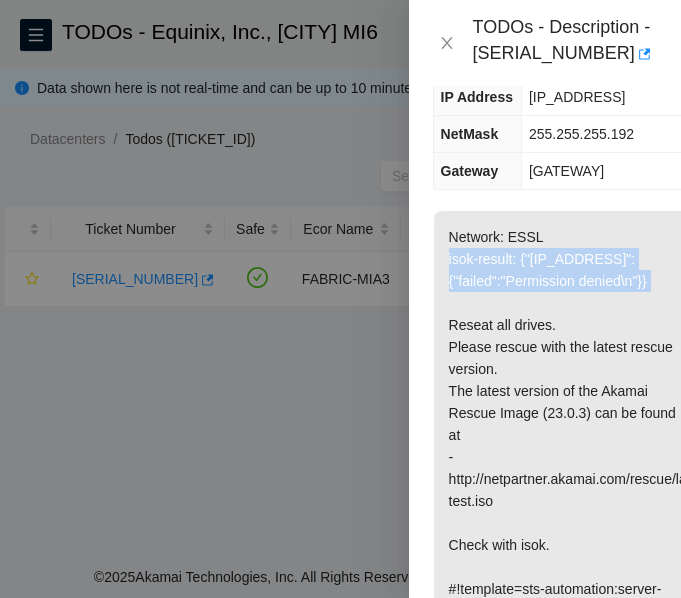 drag, startPoint x: 448, startPoint y: 265, endPoint x: 535, endPoint y: 255, distance: 87.57283 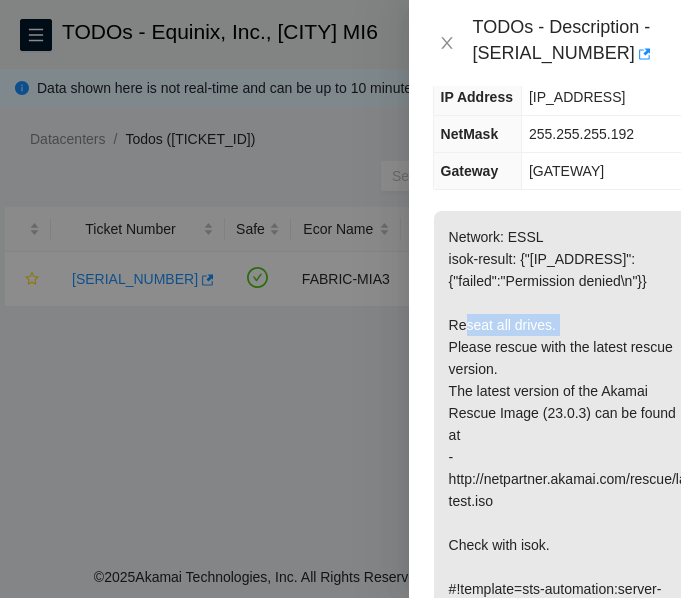 drag, startPoint x: 449, startPoint y: 327, endPoint x: 551, endPoint y: 332, distance: 102.122475 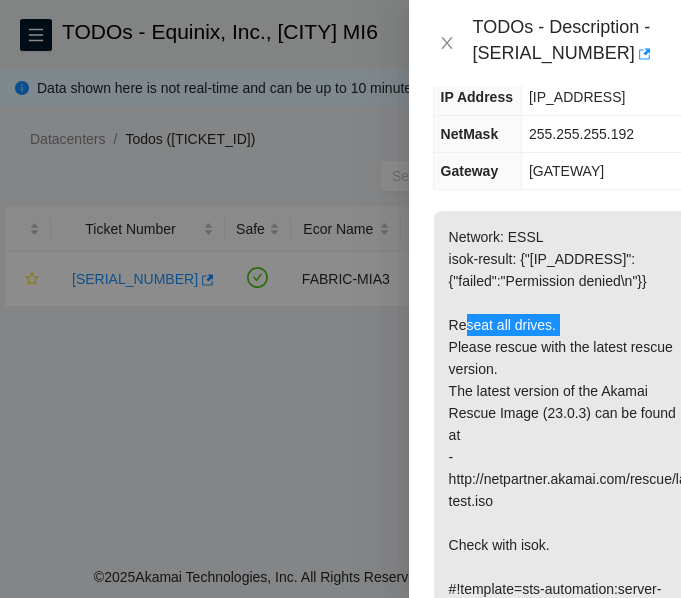 scroll, scrollTop: 0, scrollLeft: 0, axis: both 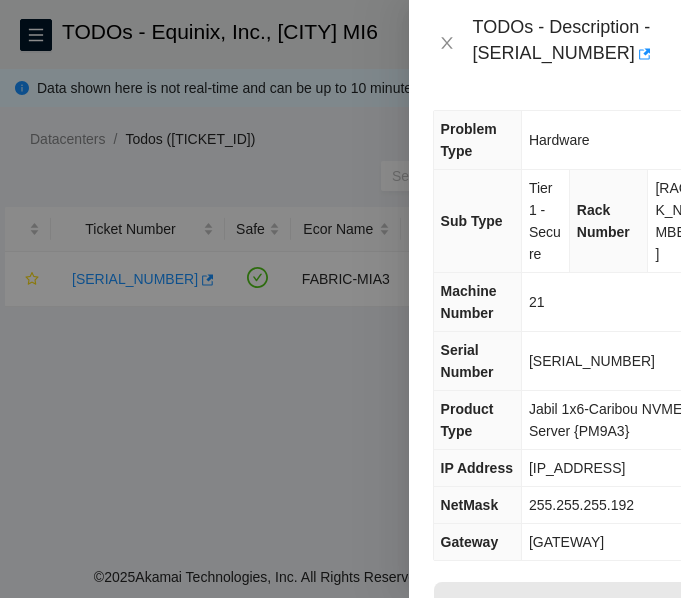 drag, startPoint x: 425, startPoint y: 271, endPoint x: 602, endPoint y: 98, distance: 247.50354 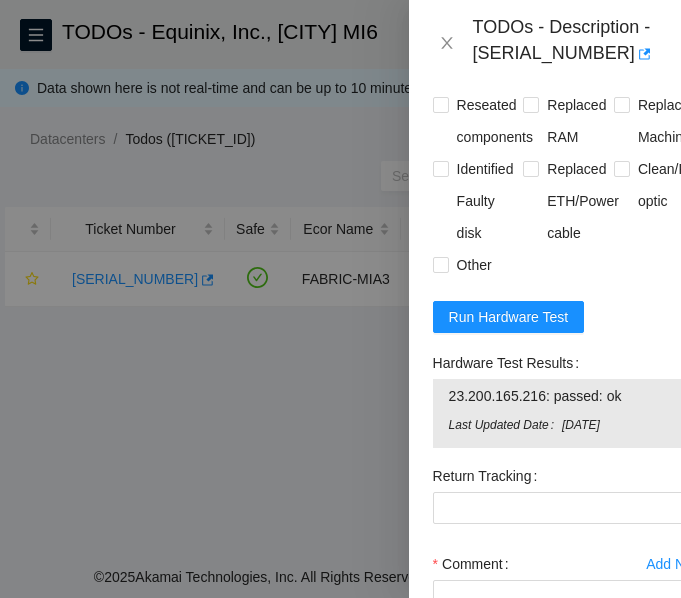 scroll, scrollTop: 1395, scrollLeft: 0, axis: vertical 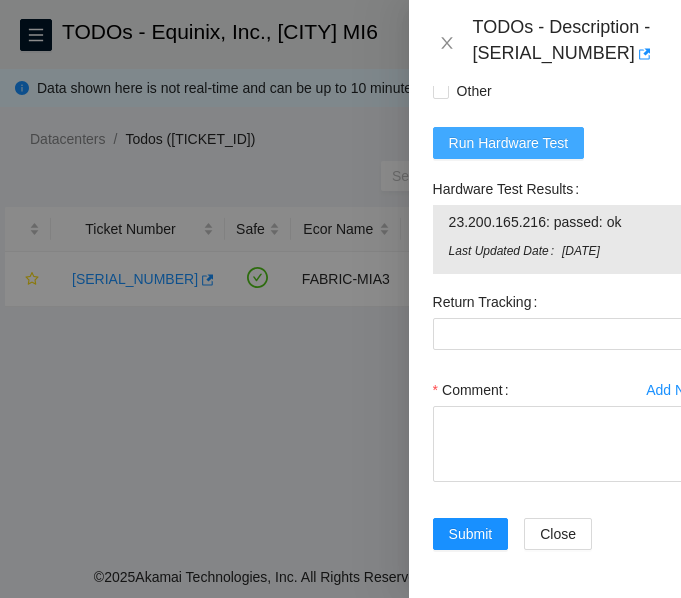 click on "Run Hardware Test" at bounding box center (509, 143) 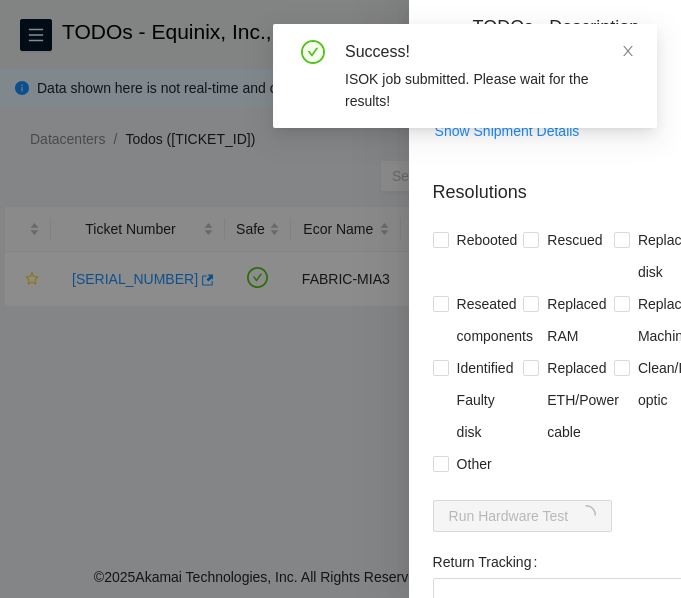 scroll, scrollTop: 863, scrollLeft: 0, axis: vertical 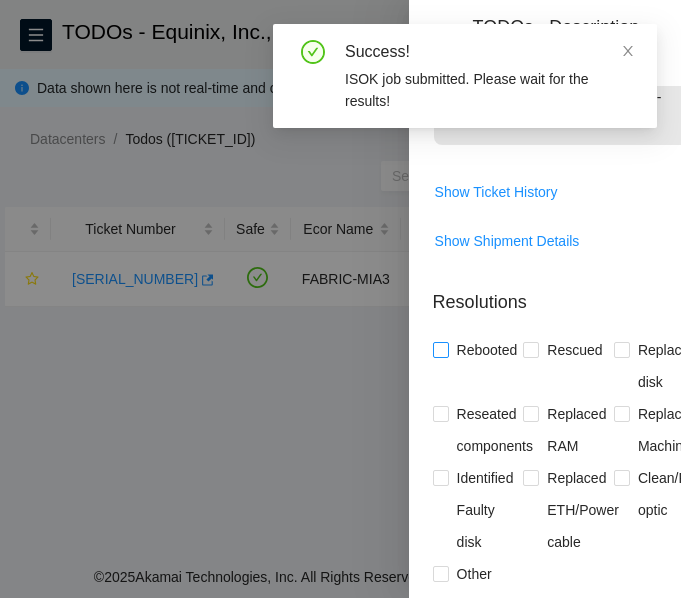 click on "Rebooted" at bounding box center (487, 350) 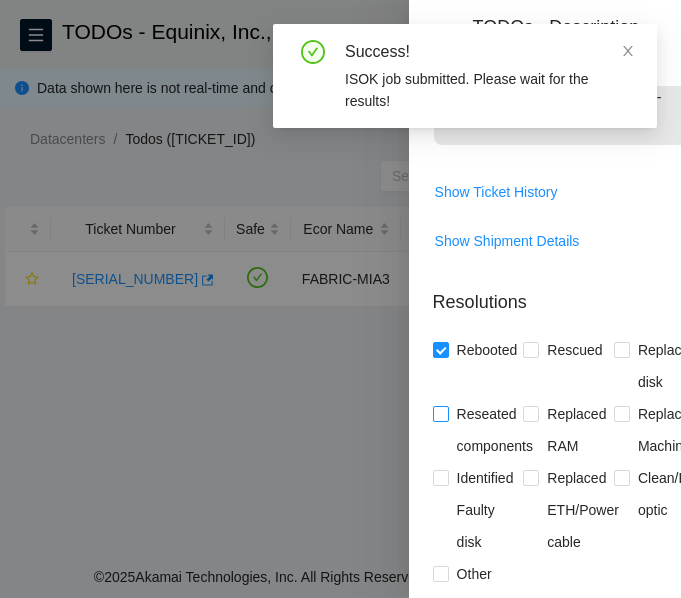drag, startPoint x: 442, startPoint y: 416, endPoint x: 485, endPoint y: 412, distance: 43.185646 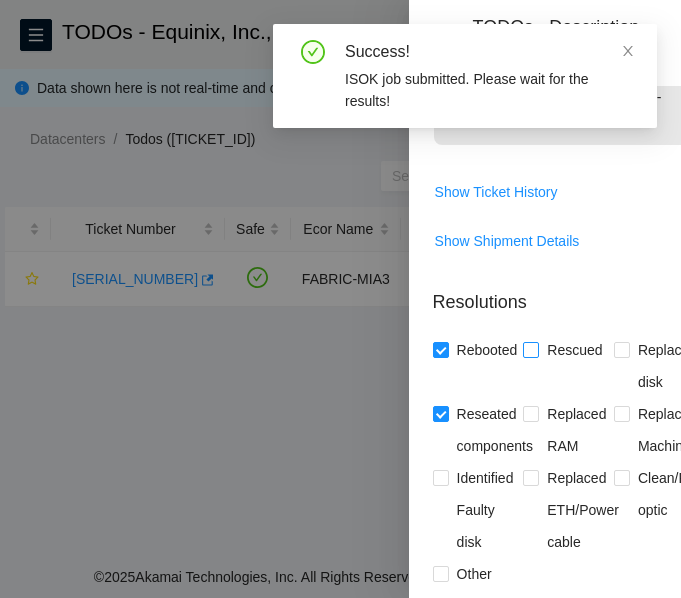 click on "Rescued" at bounding box center [530, 349] 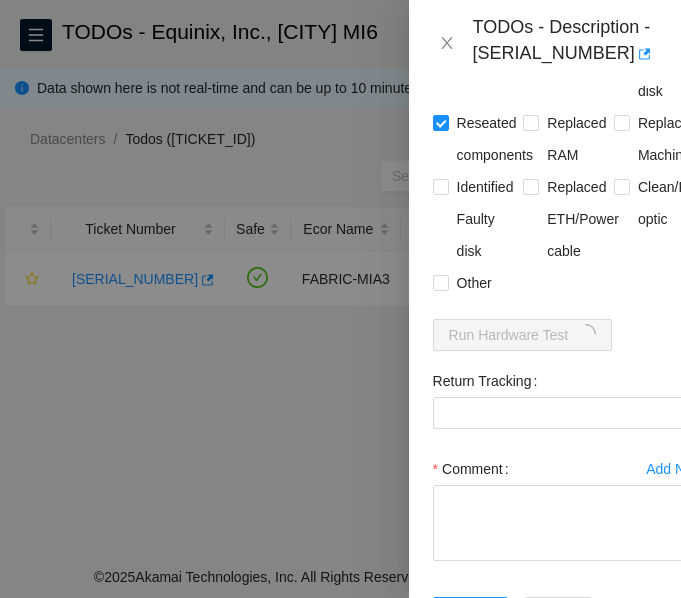 scroll, scrollTop: 963, scrollLeft: 0, axis: vertical 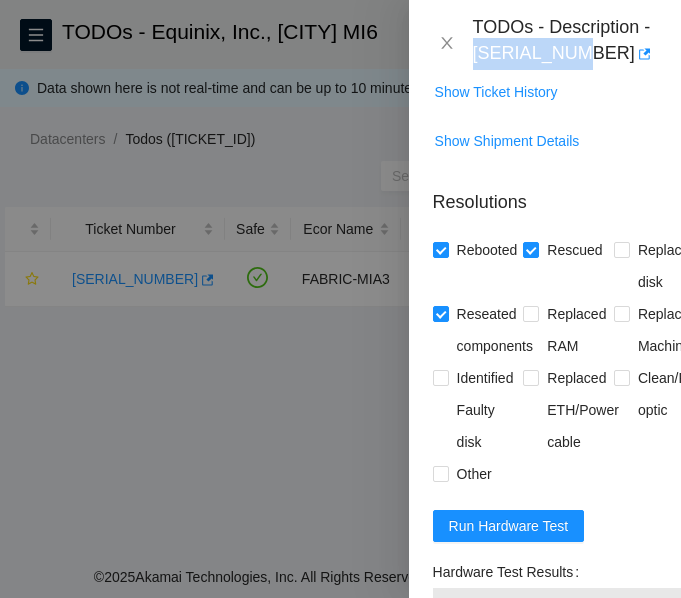 drag, startPoint x: 475, startPoint y: 50, endPoint x: 580, endPoint y: 54, distance: 105.076164 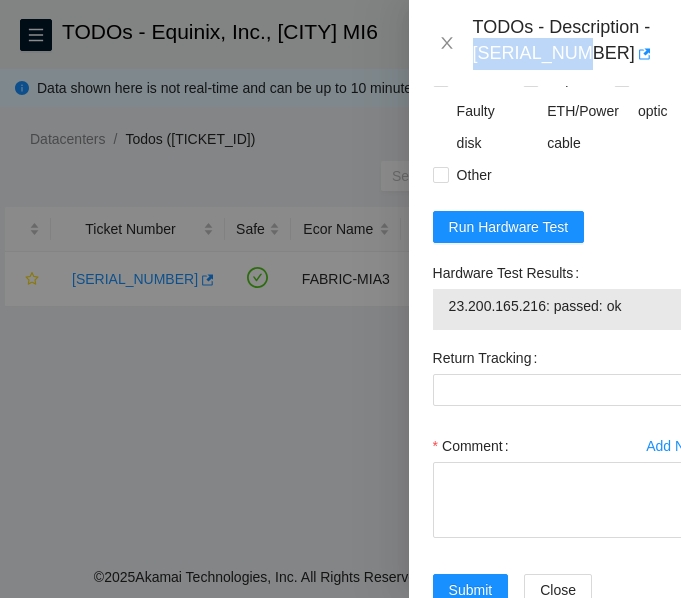 scroll, scrollTop: 1263, scrollLeft: 0, axis: vertical 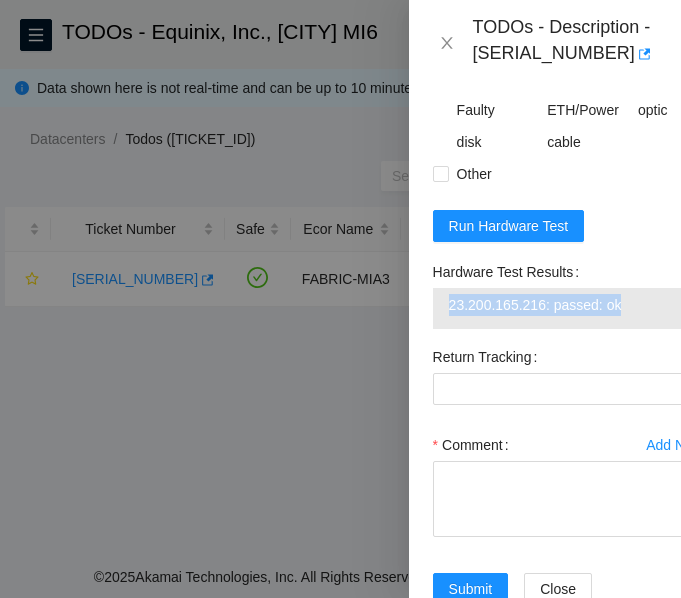 drag, startPoint x: 623, startPoint y: 306, endPoint x: 447, endPoint y: 312, distance: 176.10225 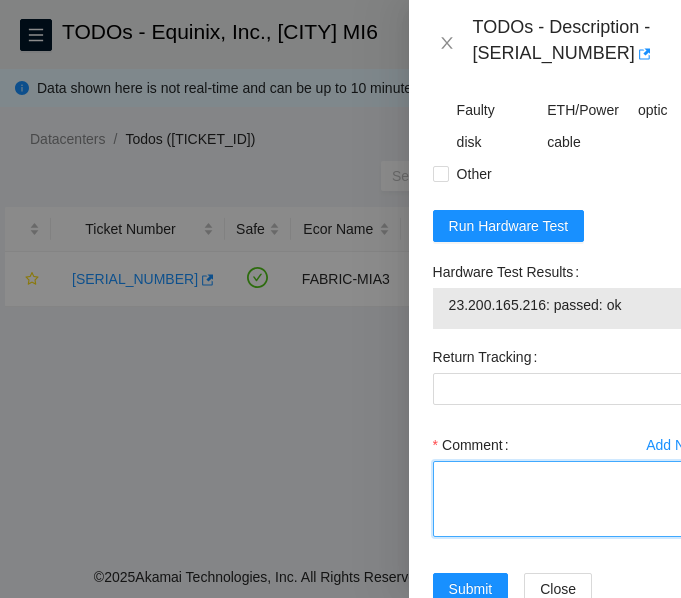 paste on "Secure Rack Access request: [TICKET_ID]
NOCC agent unlocked rids: [EMAIL]
Verified ticket is safe to work on: YES
Located server connected to monitor and verified SN: YES
Ran Pre isok which failed as expected for: {"[IP_ADDRESS]":{"failed":"Permission denied\n"}}
verified and shut down machine: YES
-Reseated all drives: YES
-rescued YES
-reboot YES
-configured machine YES
-reboot YES
-isok result:[IP_ADDRESS]: passed: ok
Nocc agent Locked rids: [EMAIL]" 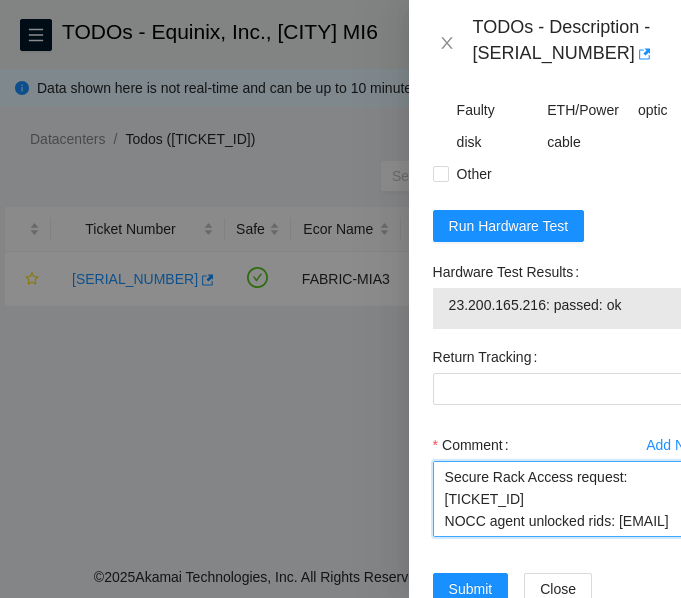 scroll, scrollTop: 523, scrollLeft: 0, axis: vertical 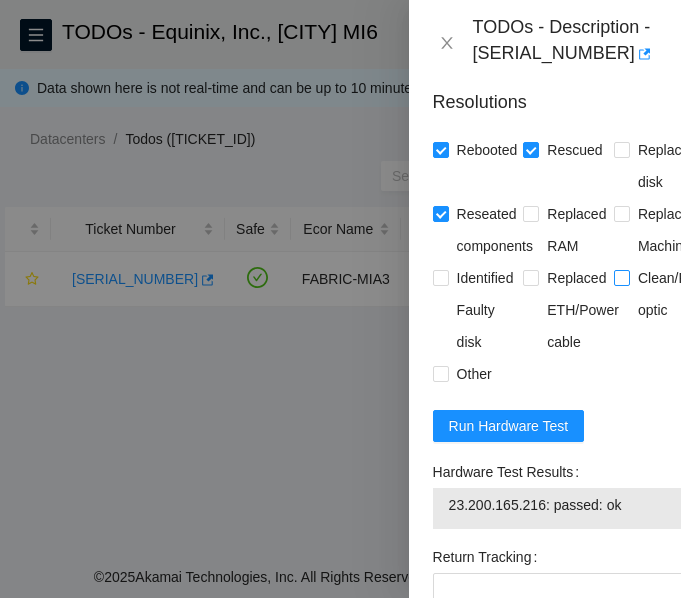 type on "Secure Rack Access request: [TICKET_ID]
NOCC agent unlocked rids: [EMAIL]
Verified ticket is safe to work on: YES
Located server connected to monitor and verified SN: YES
Ran Pre isok which failed as expected for: {"[IP_ADDRESS]":{"failed":"Permission denied\n"}}
verified and shut down machine: YES
-Reseated all drives: YES
-rescued YES
-reboot YES
-configured machine YES
-reboot YES
-isok result:[IP_ADDRESS]: passed: ok
Nocc agent Locked rids: [EMAIL]" 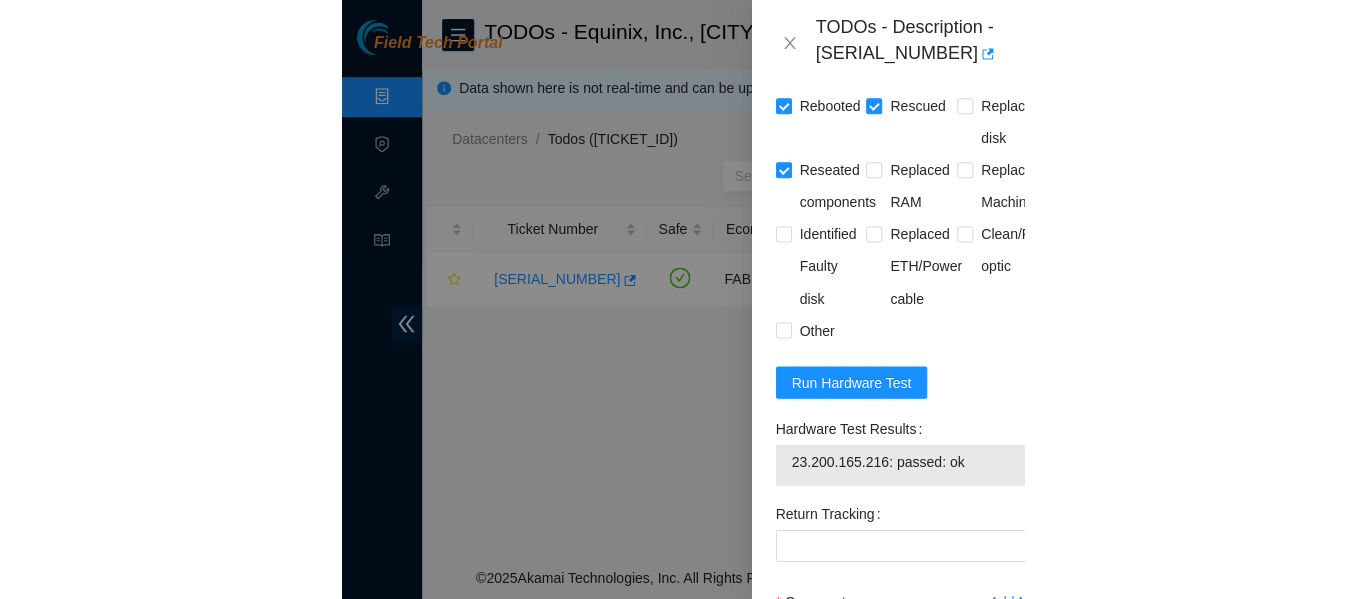 scroll, scrollTop: 352, scrollLeft: 0, axis: vertical 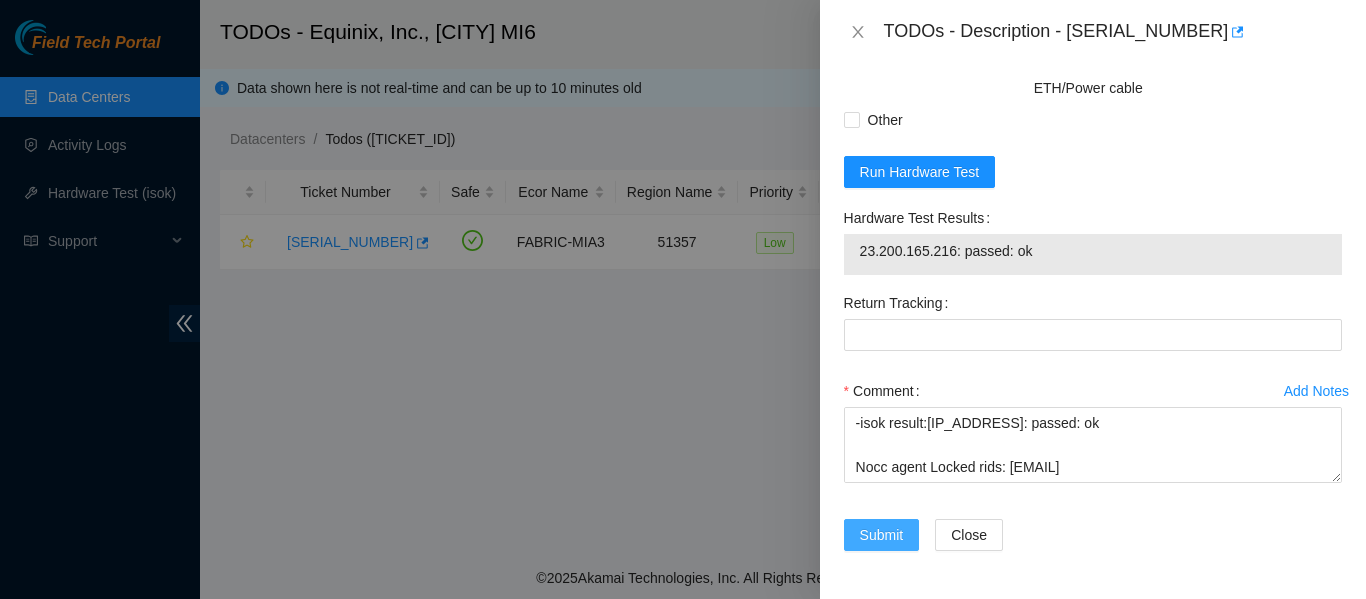 click on "Submit" at bounding box center [882, 535] 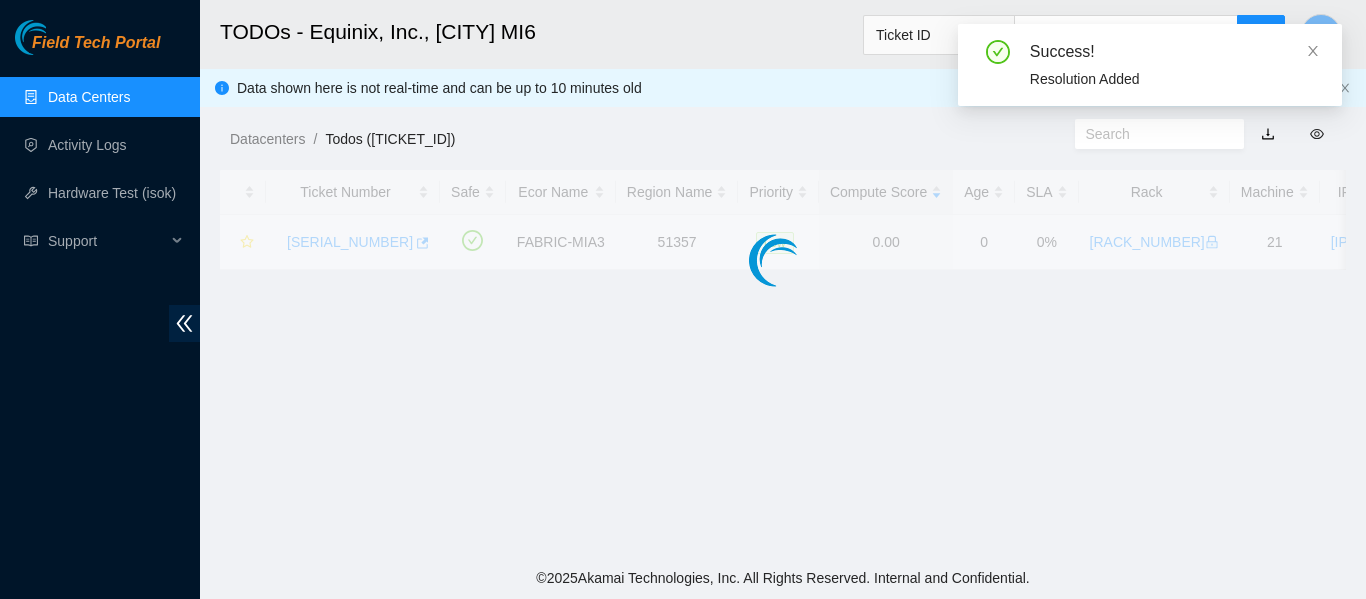 scroll, scrollTop: 647, scrollLeft: 0, axis: vertical 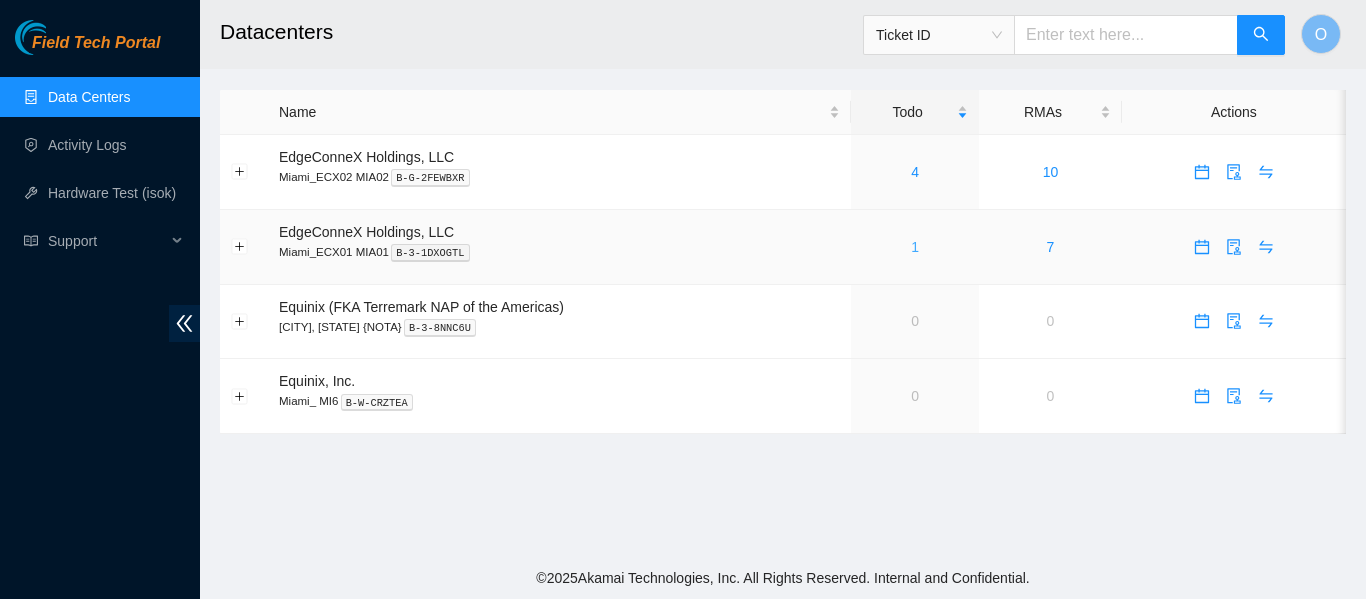 click on "1" at bounding box center (915, 247) 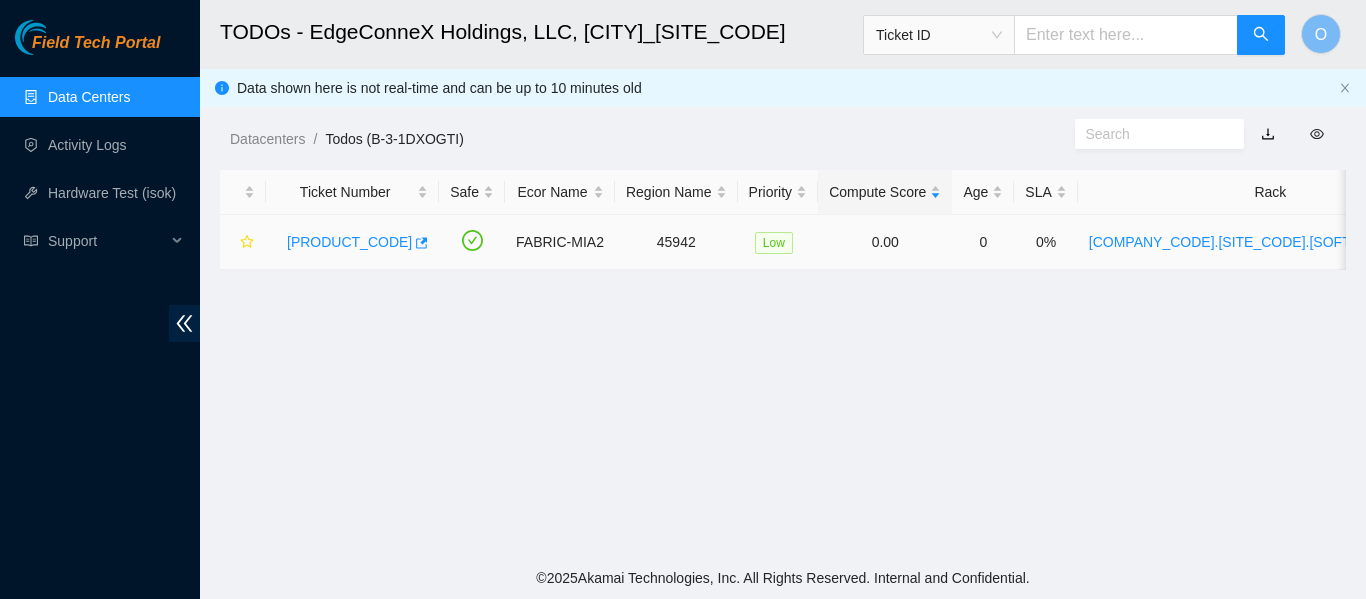 click on "B-V-5S2P3ZS" at bounding box center [349, 242] 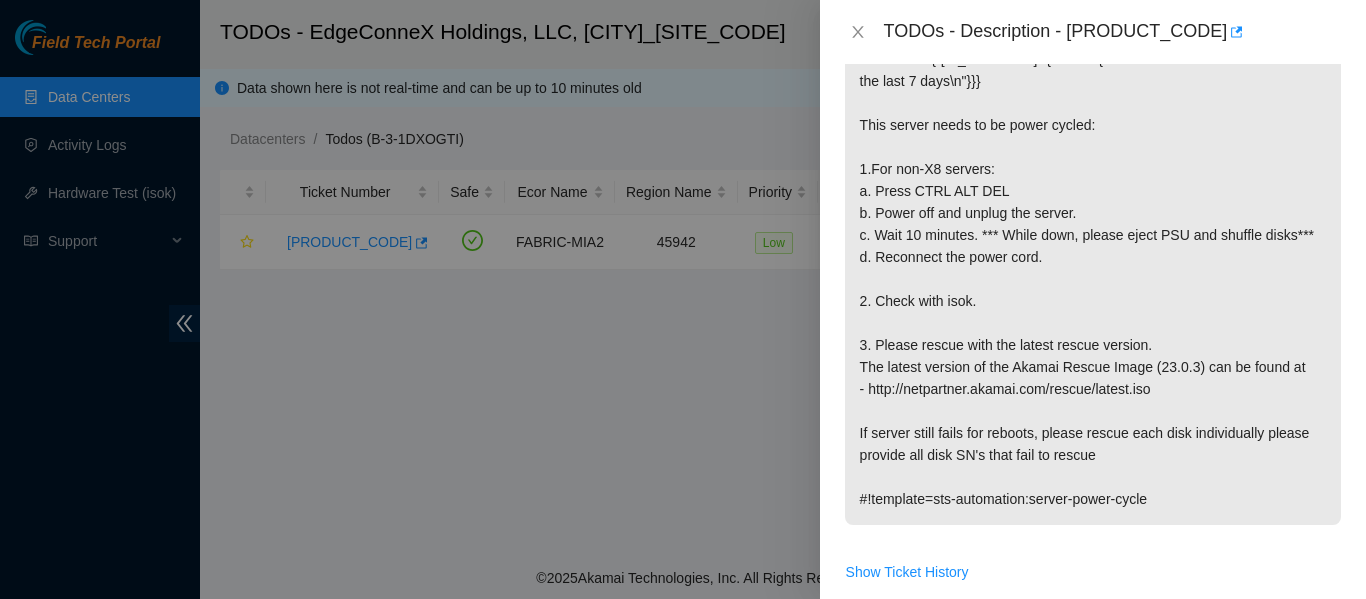 scroll, scrollTop: 462, scrollLeft: 0, axis: vertical 